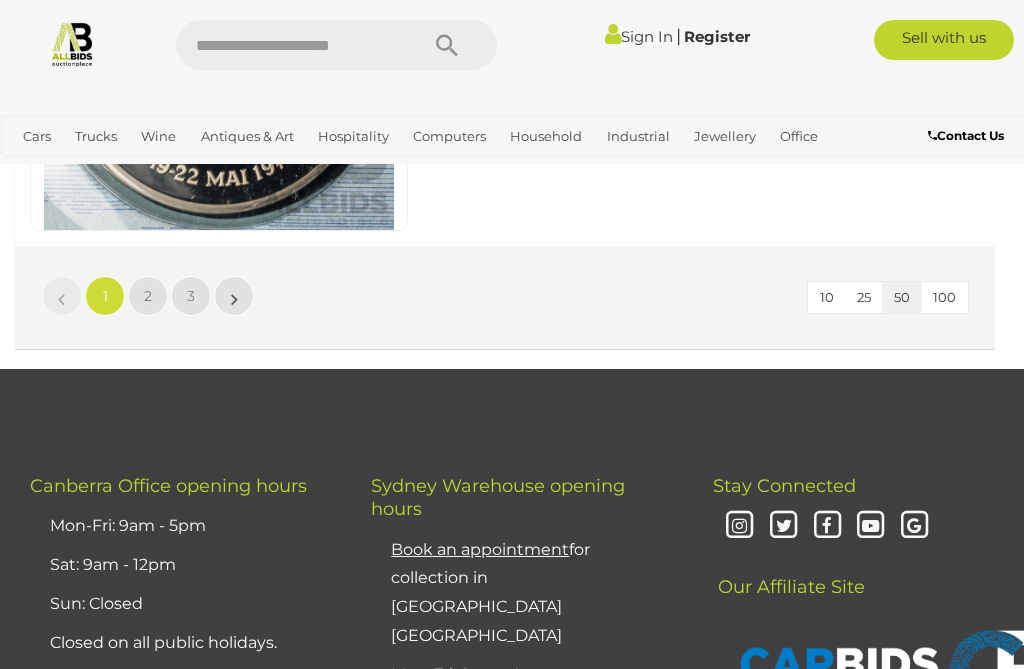 scroll, scrollTop: 19500, scrollLeft: 0, axis: vertical 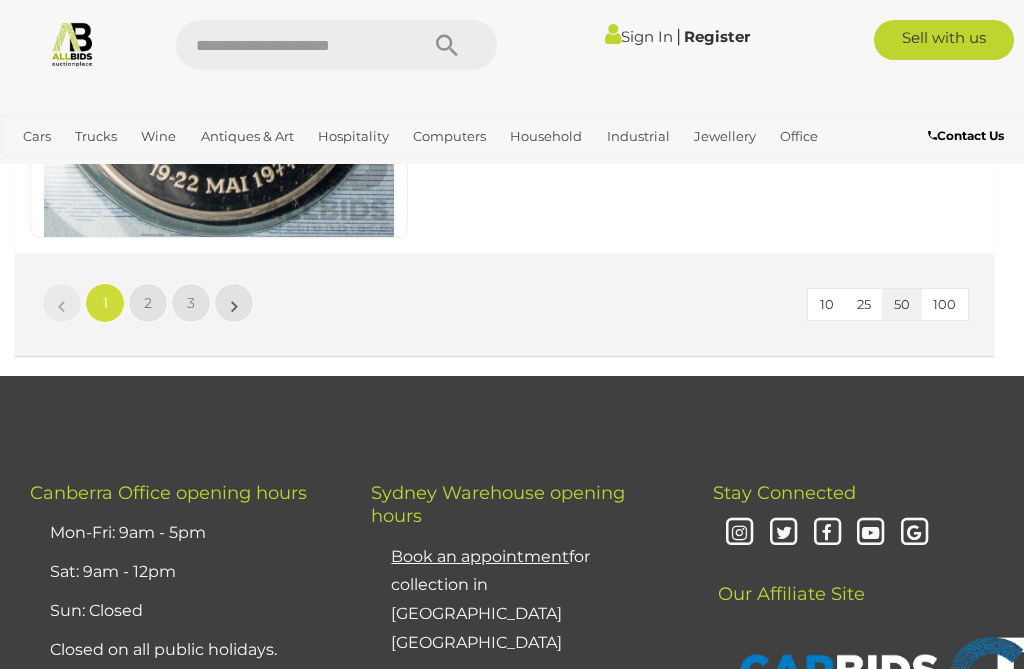 click on "»" at bounding box center (234, 303) 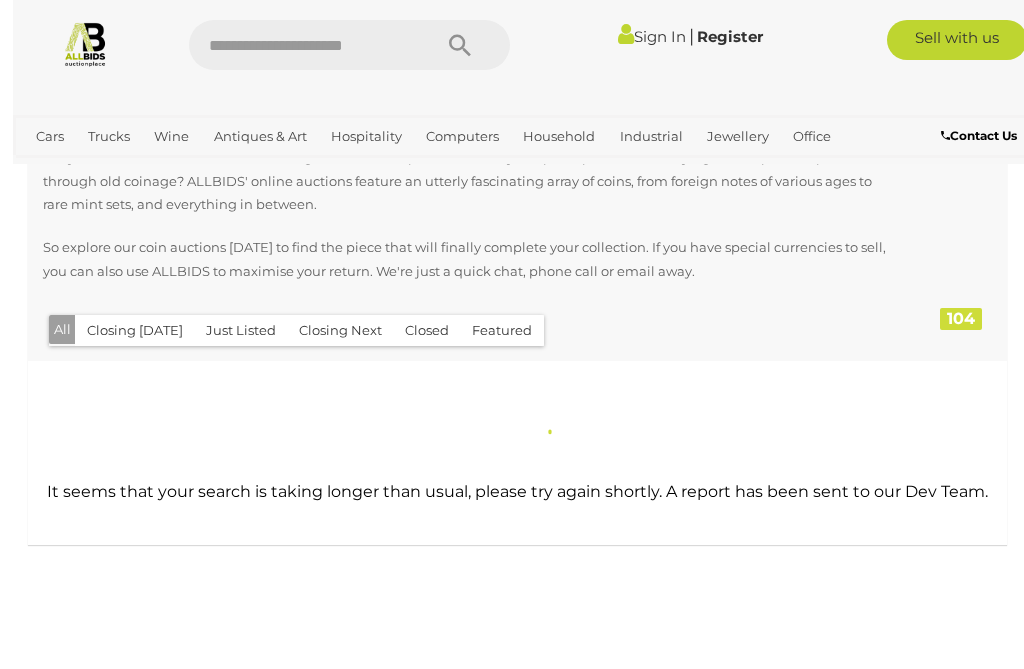 scroll, scrollTop: 0, scrollLeft: 0, axis: both 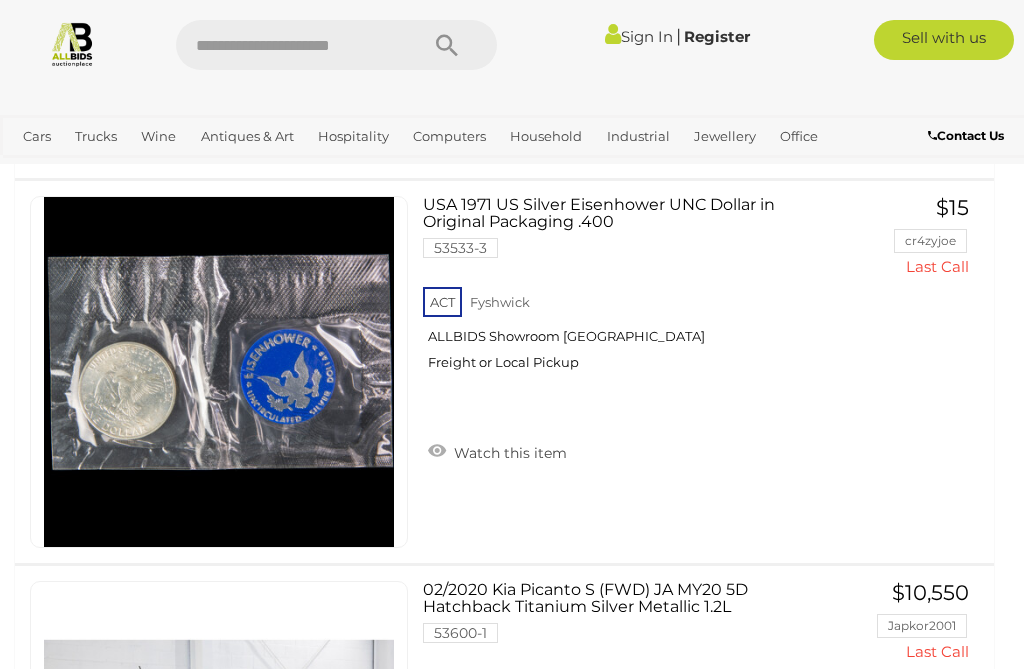 click on "Collectable Coins, Notes & Stamps" at bounding box center (0, 0) 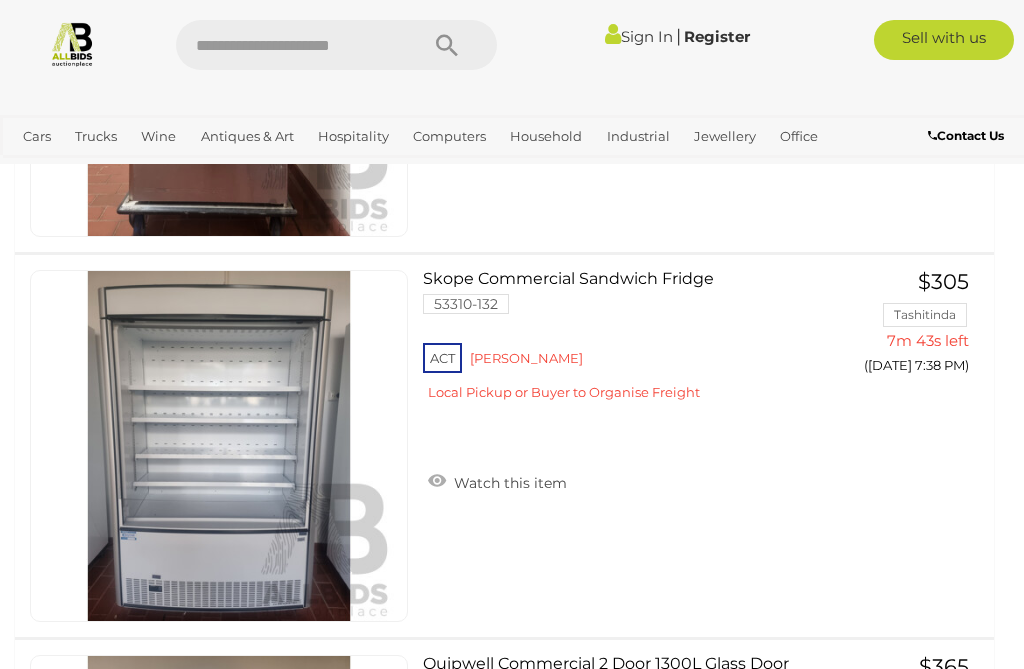 scroll, scrollTop: 10822, scrollLeft: 0, axis: vertical 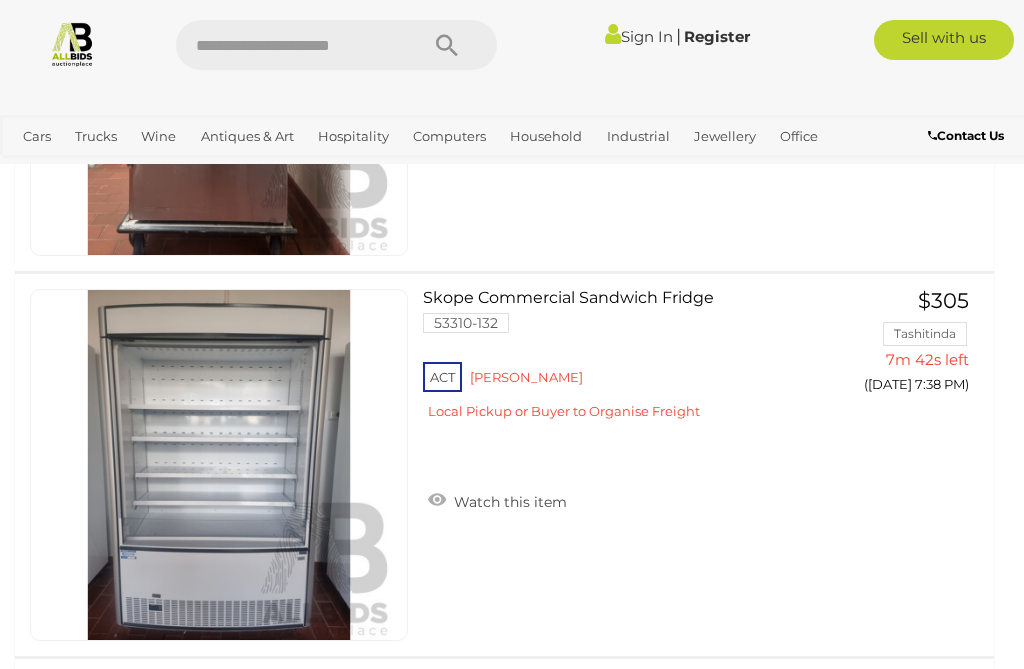 click on "Antiques & Art" at bounding box center [247, 136] 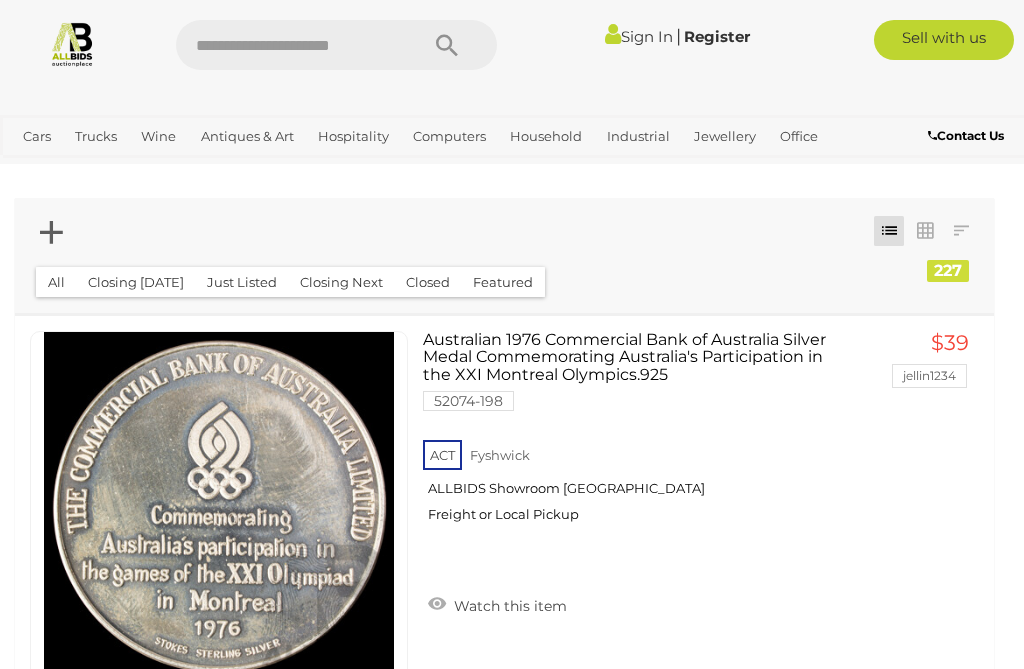 click on "Collectable Coins, Notes & Stamps" at bounding box center (0, 0) 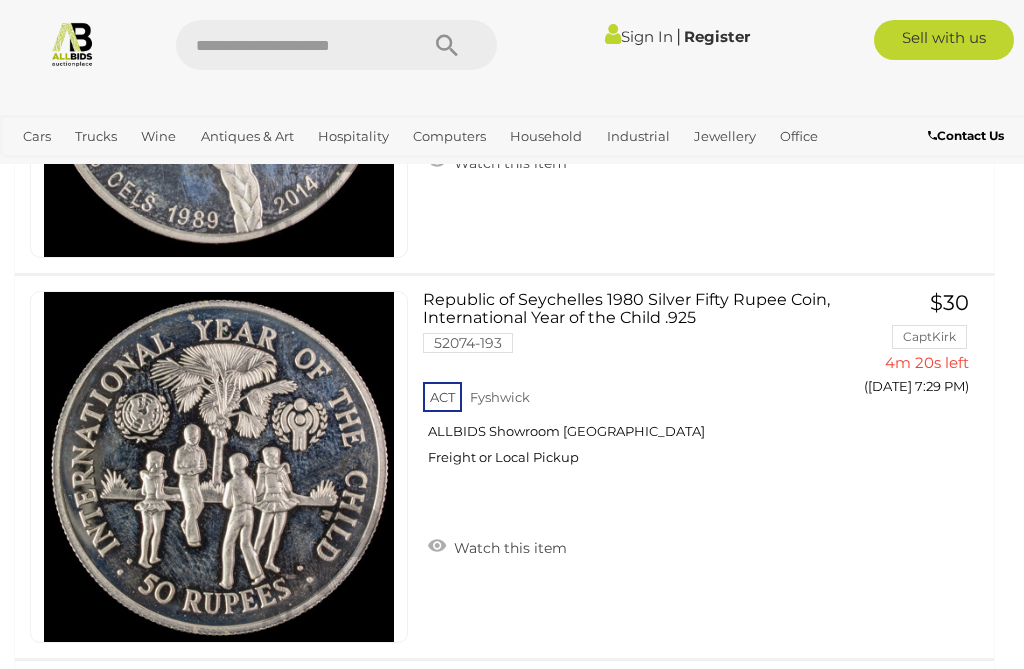 scroll, scrollTop: 2976, scrollLeft: 0, axis: vertical 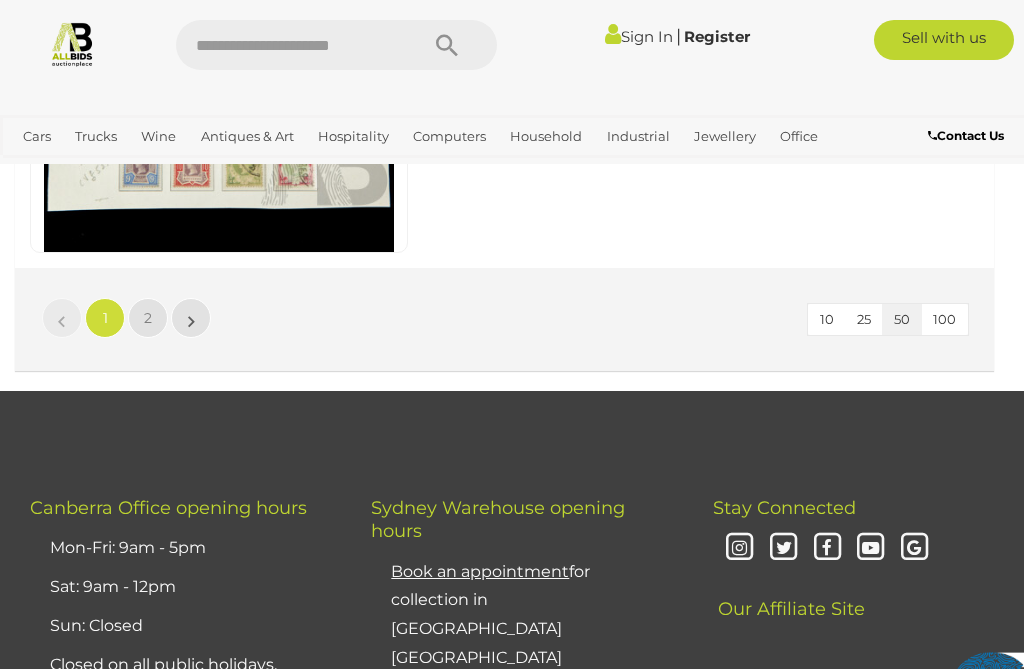 click on "2" at bounding box center (148, 318) 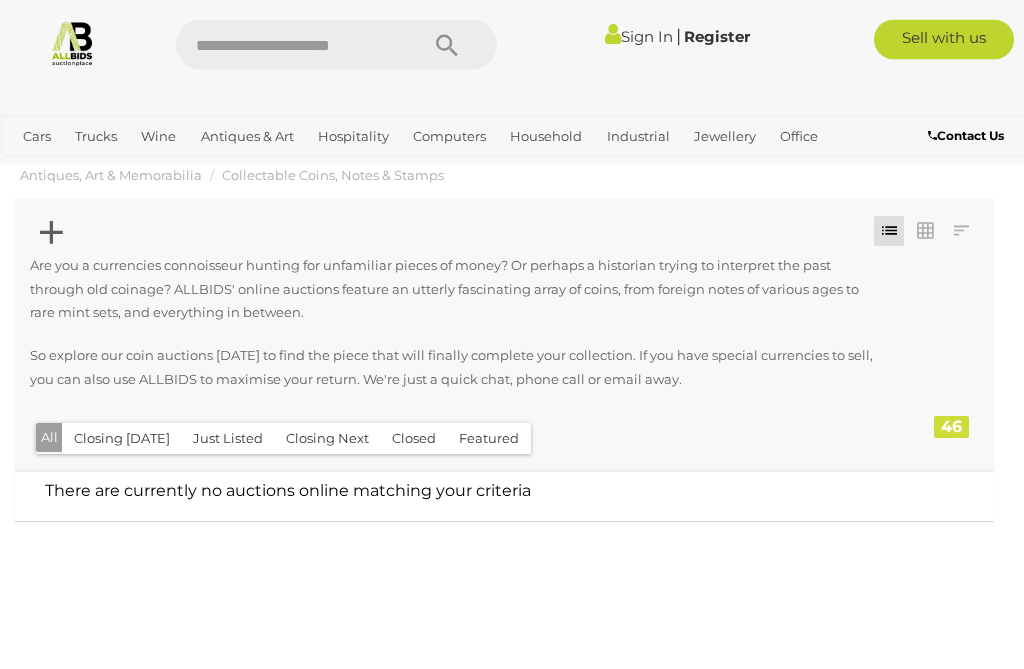 scroll, scrollTop: 0, scrollLeft: 0, axis: both 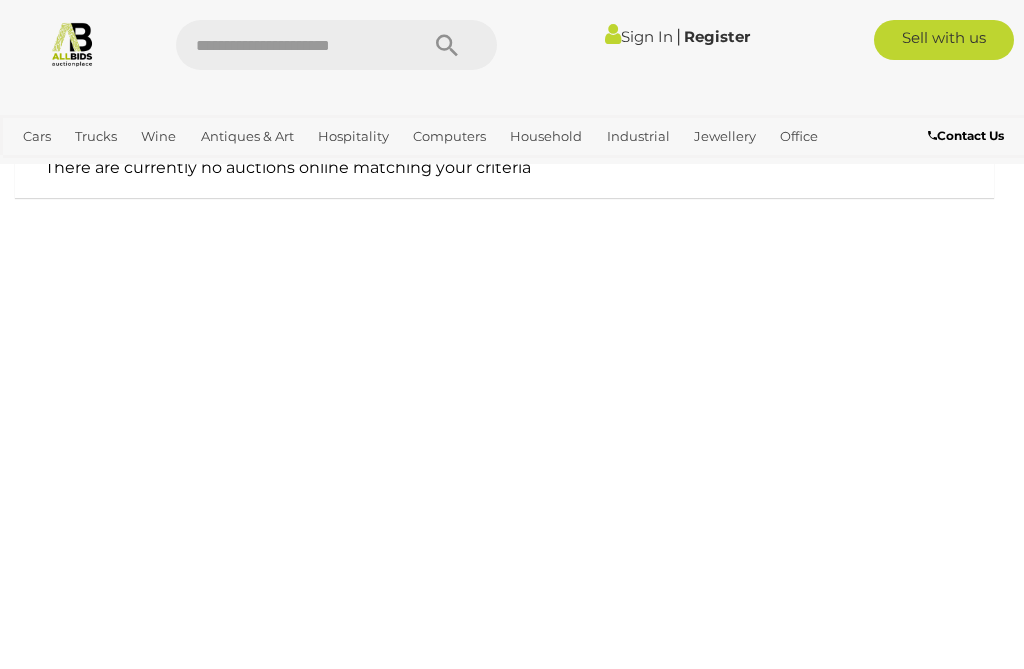 click on "China & Porcelain
(46)" at bounding box center [-88, 674] 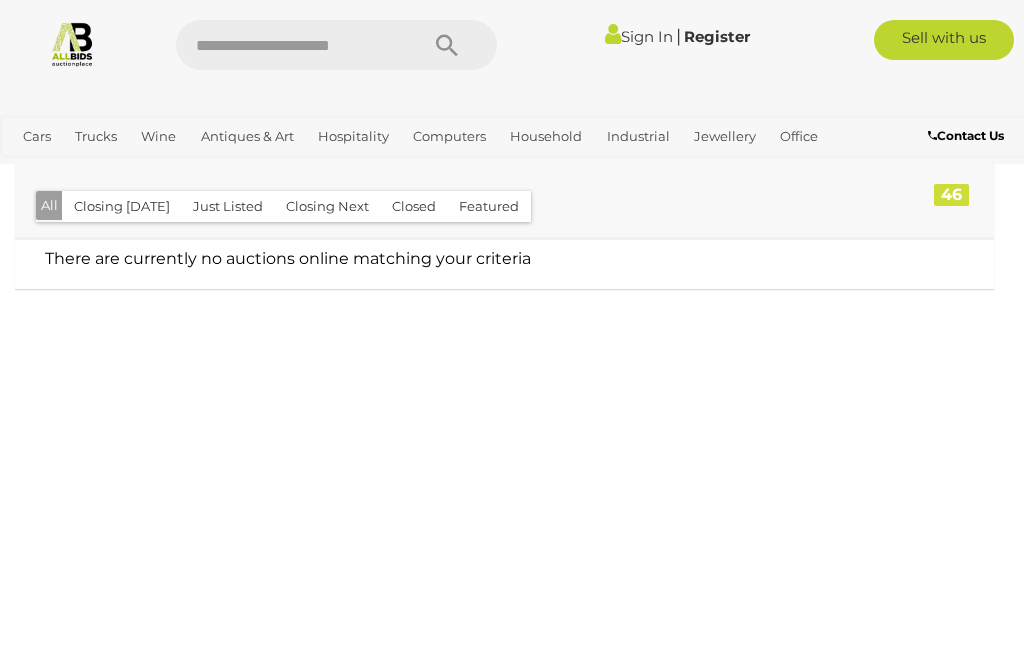 scroll, scrollTop: 0, scrollLeft: 0, axis: both 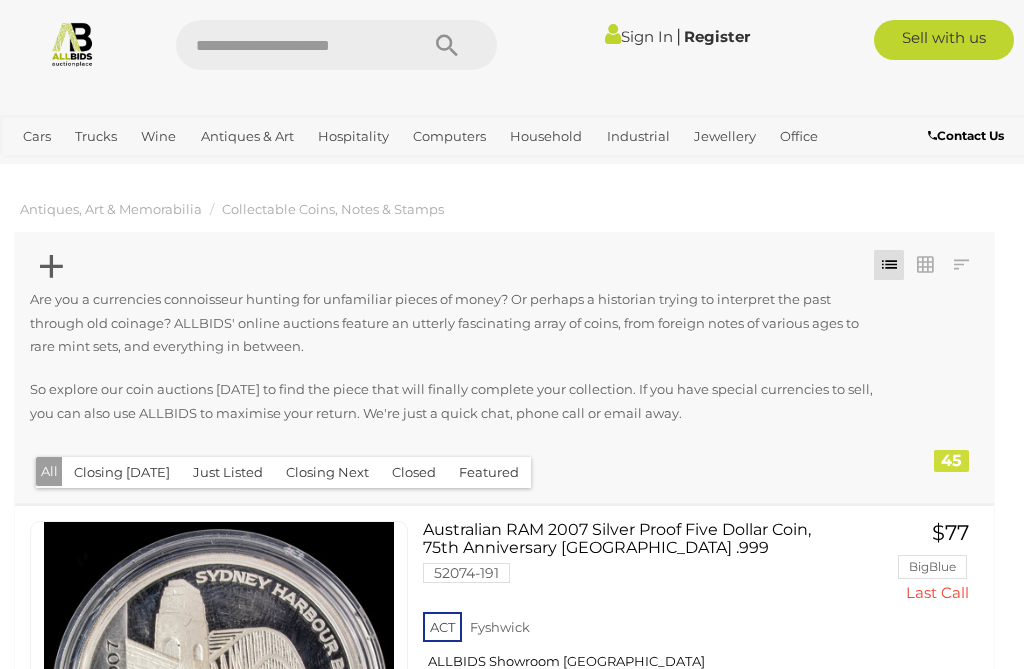 click on "Items in ALLBIDS Warehouses
Warehouse Direct - Delivery Only
Freight Available" at bounding box center [-106, 663] 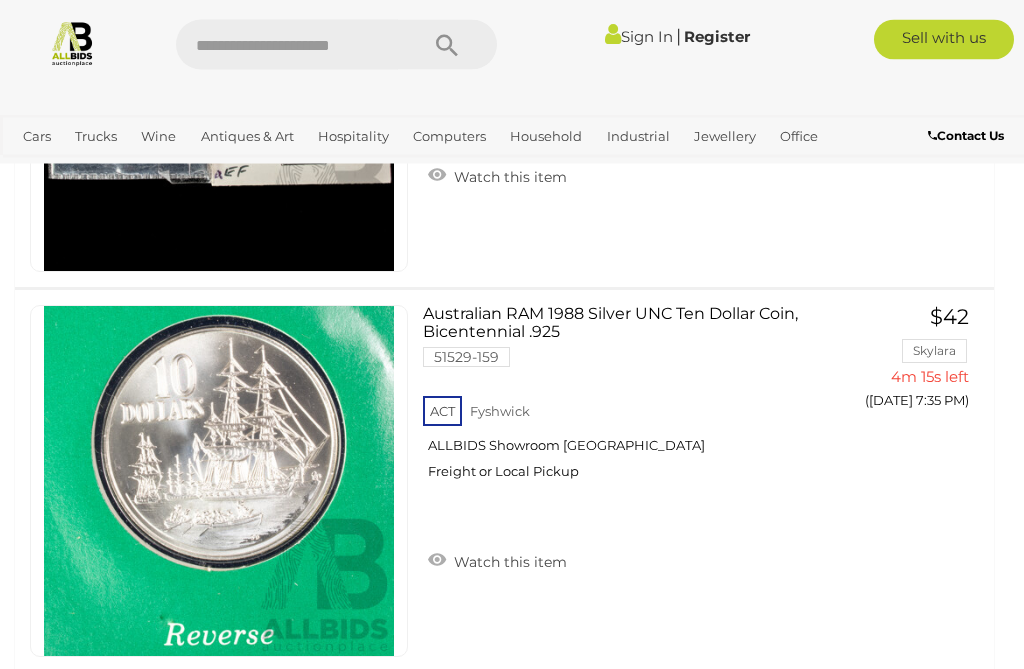 scroll, scrollTop: 2526, scrollLeft: 0, axis: vertical 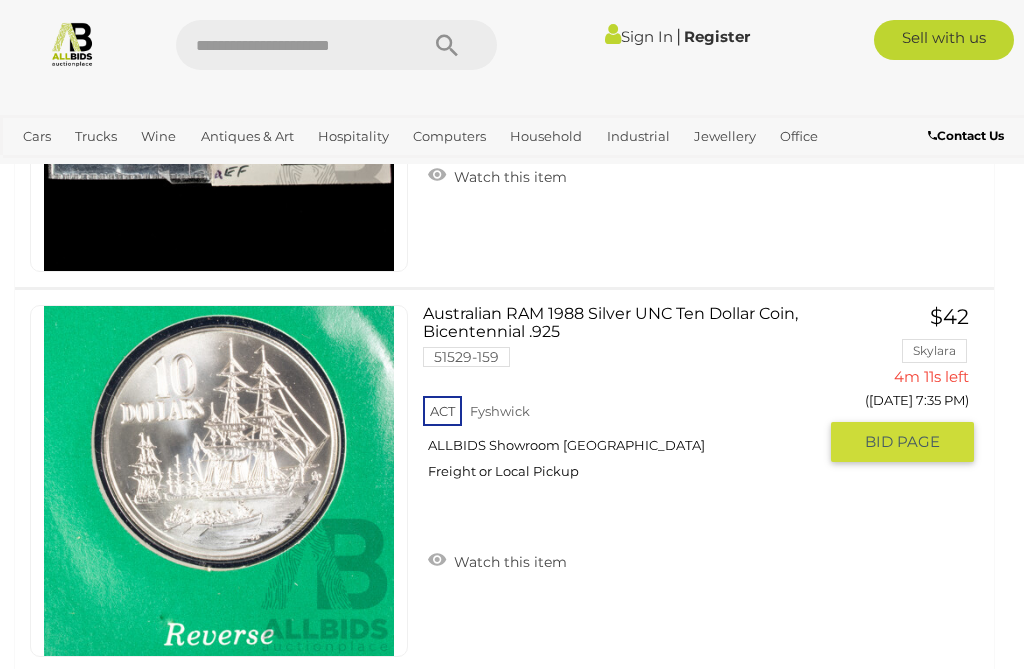 click on "Australian RAM 1988 Silver UNC Ten Dollar Coin, Bicentennial .925
51529-159
ACT Fyshwick  $42 GO TO" at bounding box center [504, 481] 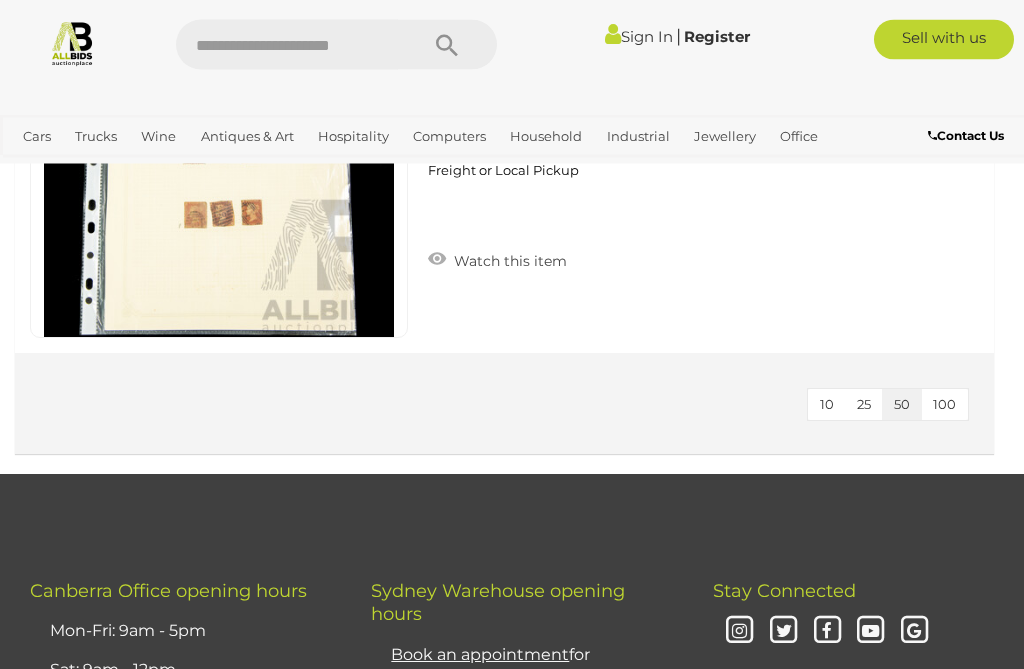 scroll, scrollTop: 17475, scrollLeft: 0, axis: vertical 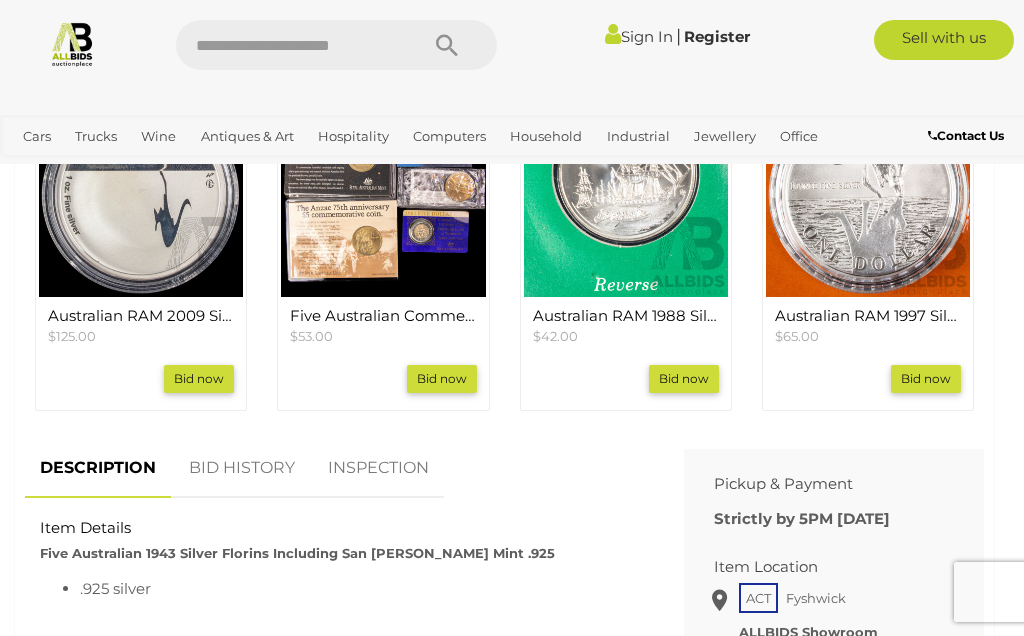click on "BID HISTORY" at bounding box center (242, 468) 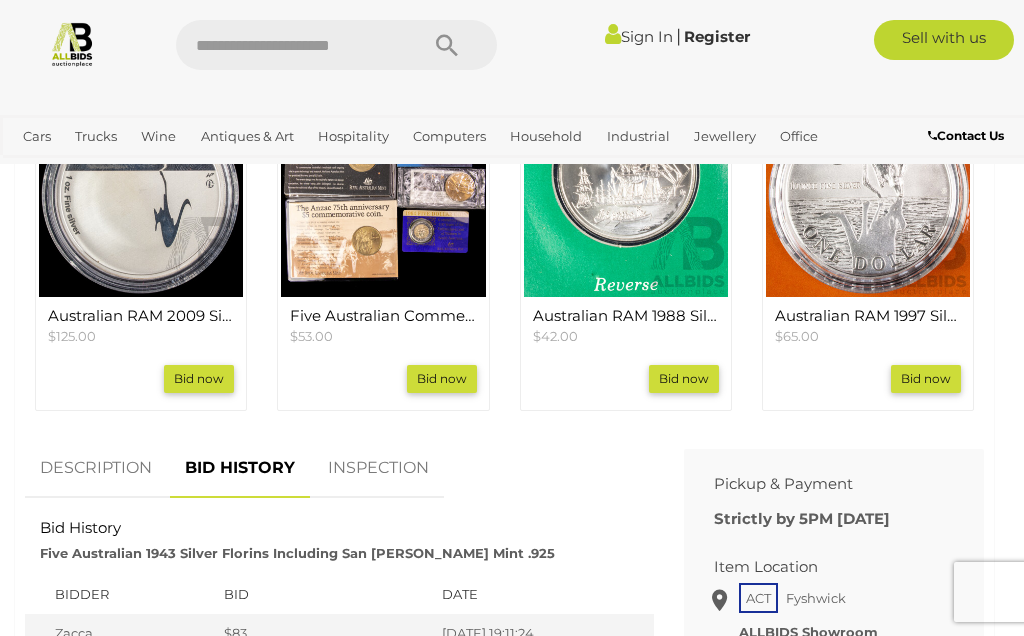 click on "BID HISTORY" at bounding box center (240, 468) 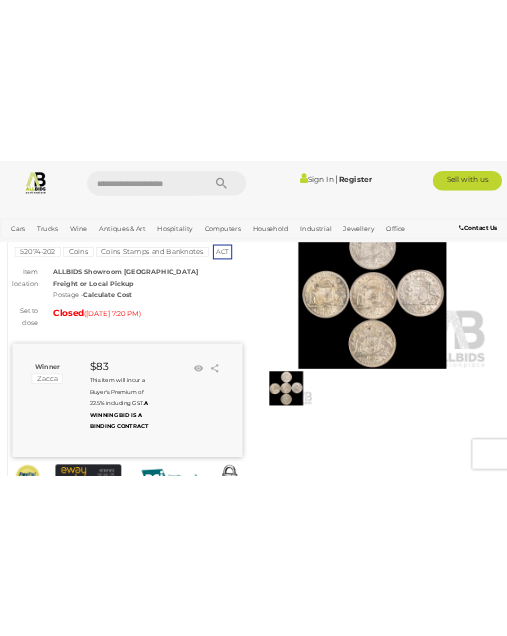 scroll, scrollTop: 0, scrollLeft: 0, axis: both 